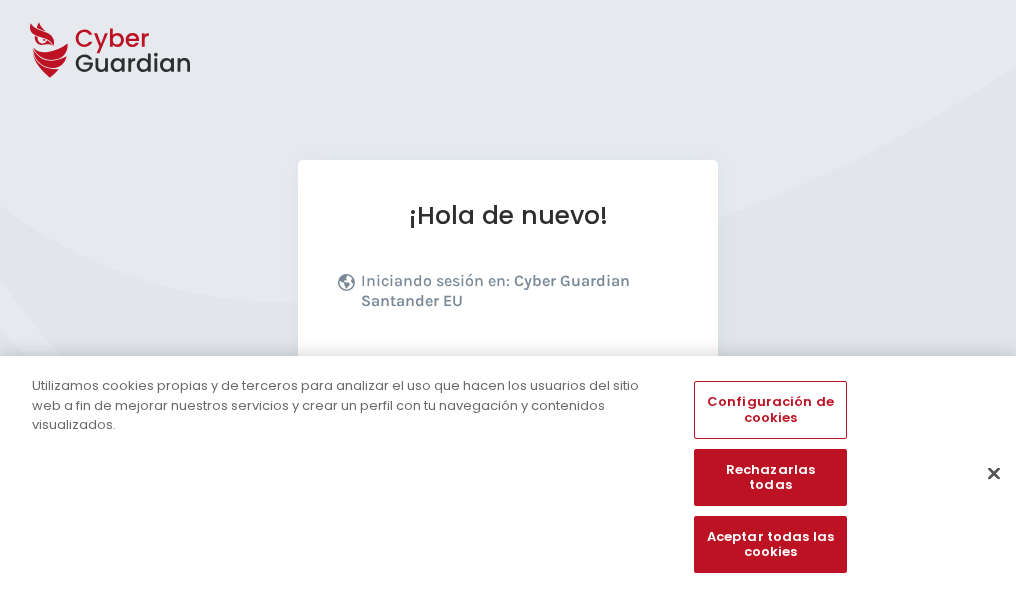 scroll, scrollTop: 245, scrollLeft: 0, axis: vertical 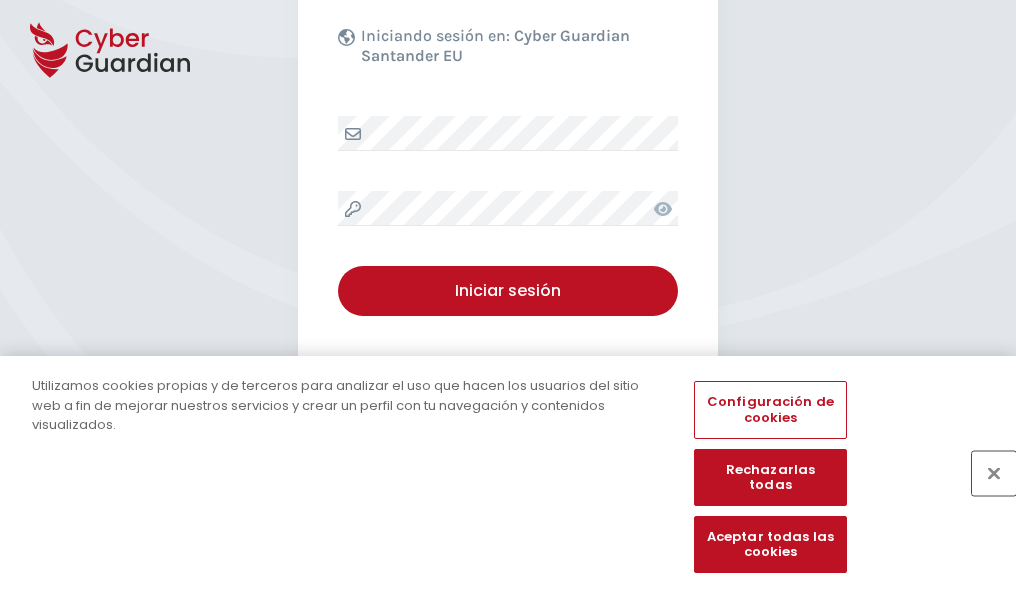 click at bounding box center (994, 473) 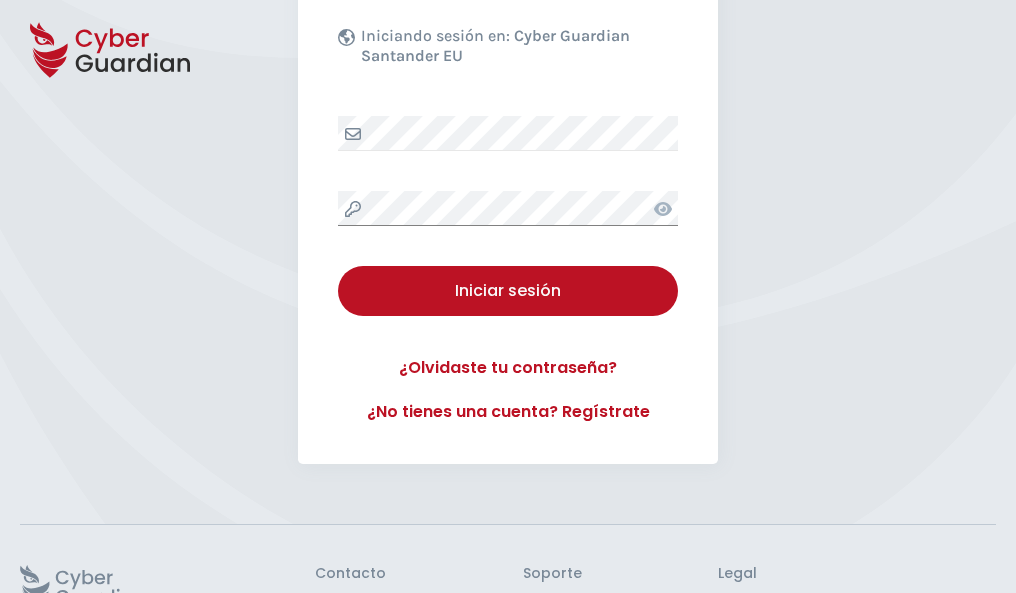 scroll, scrollTop: 389, scrollLeft: 0, axis: vertical 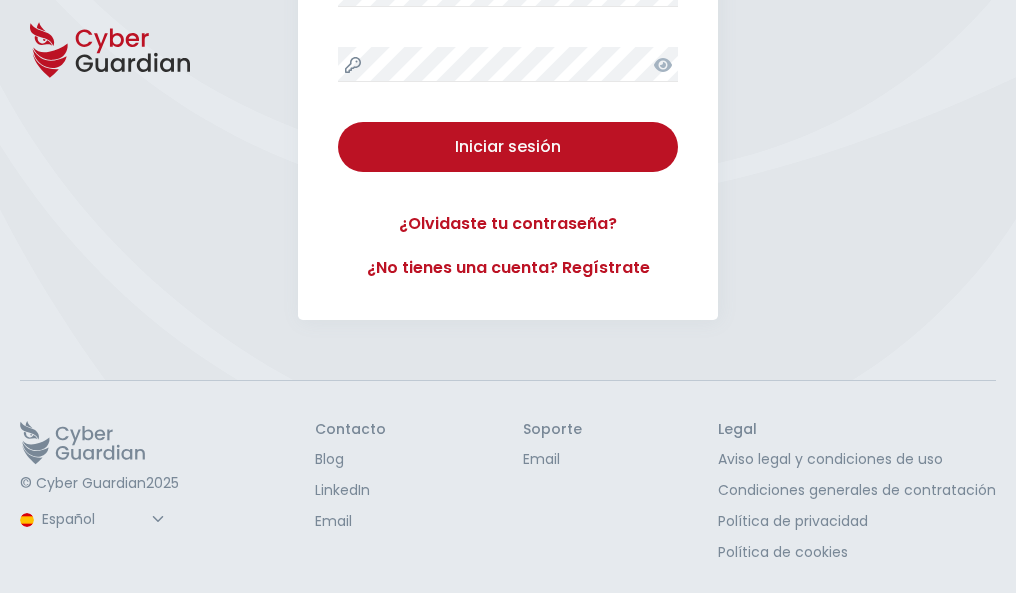 type 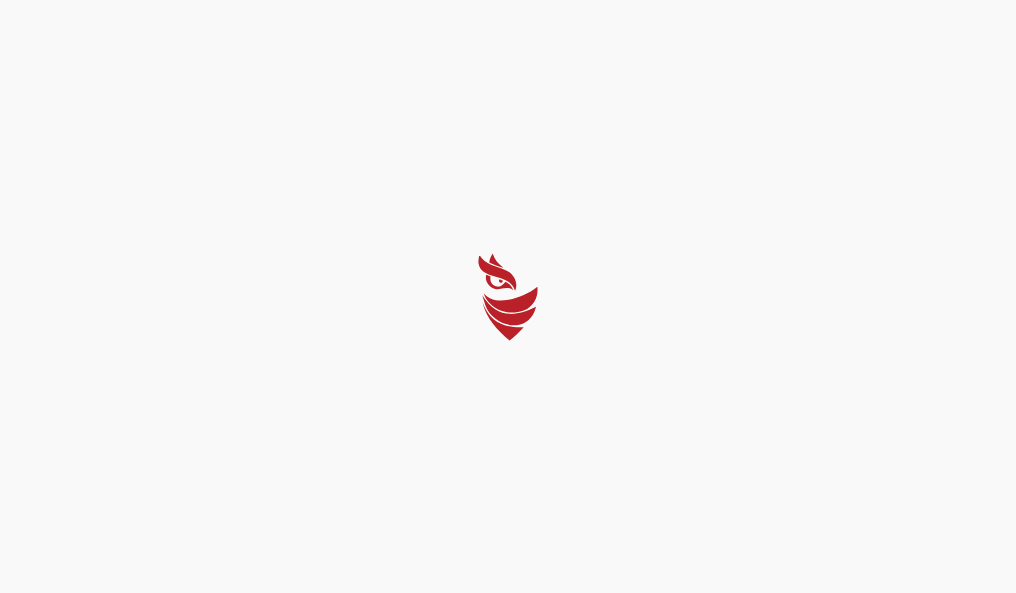 scroll, scrollTop: 0, scrollLeft: 0, axis: both 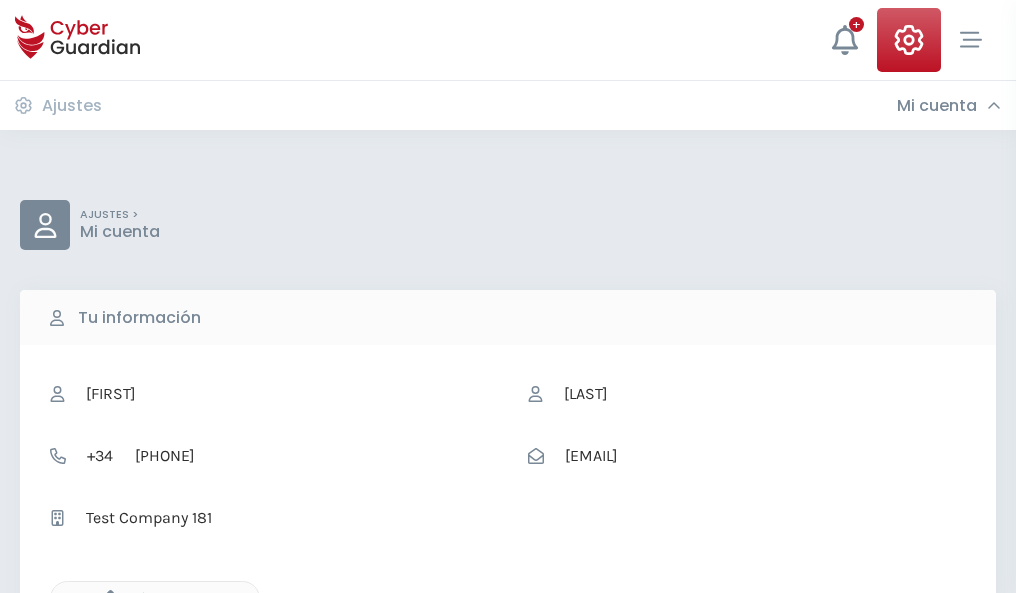 click 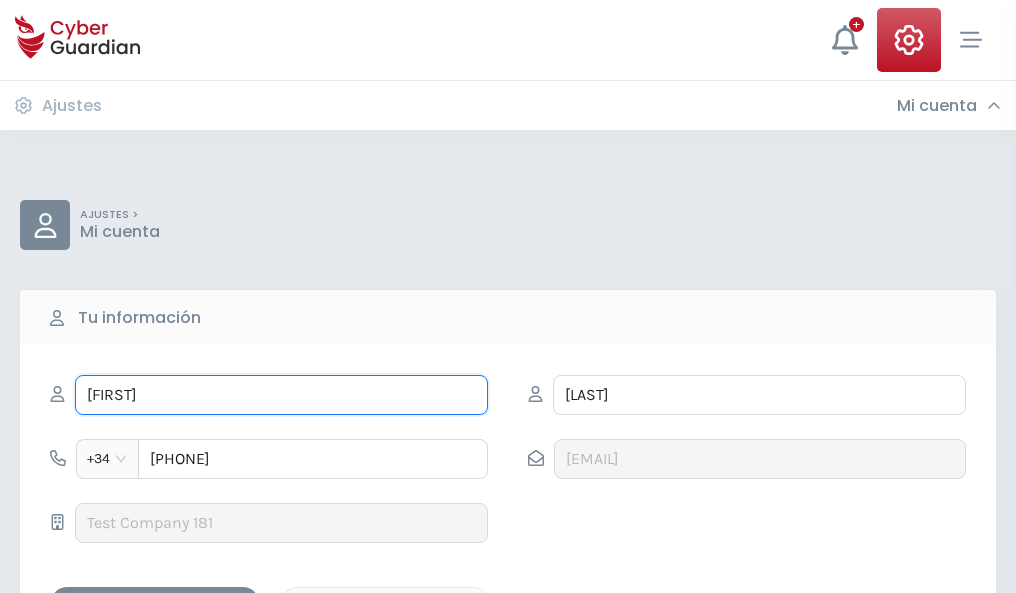 click on "INÉS" at bounding box center [281, 395] 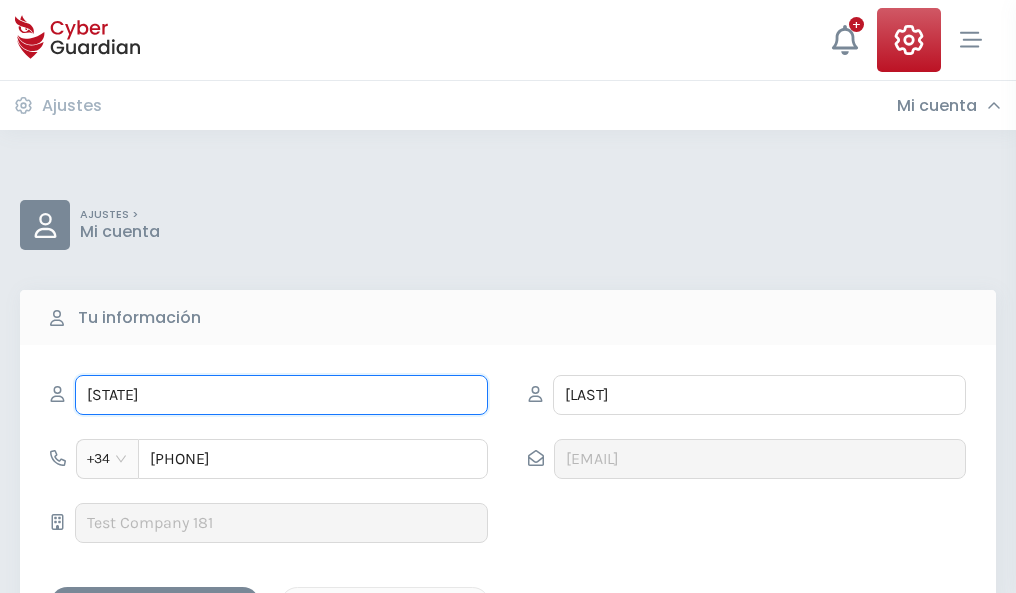 type on "I" 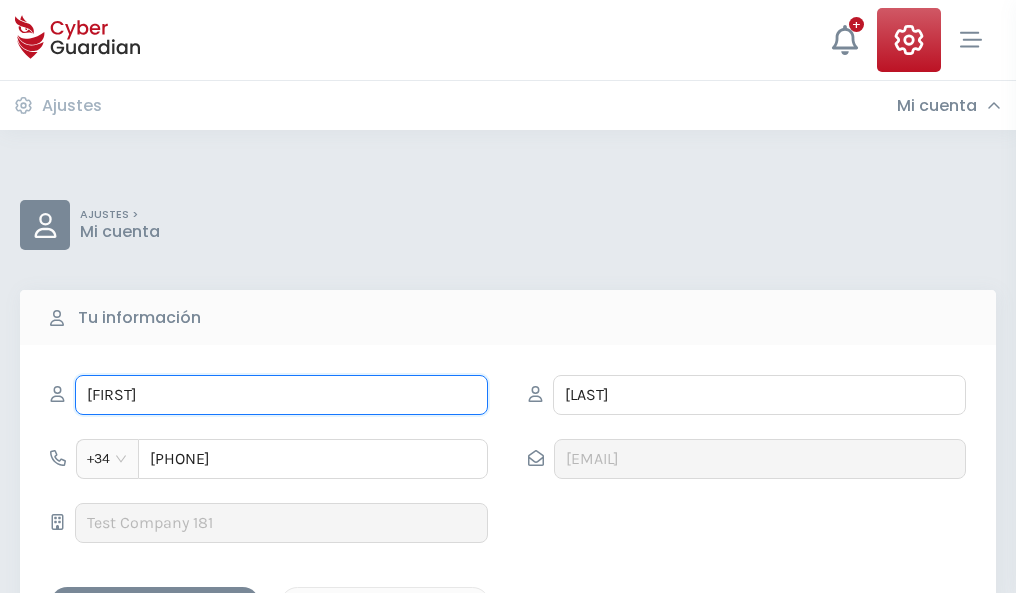 type on "Javi" 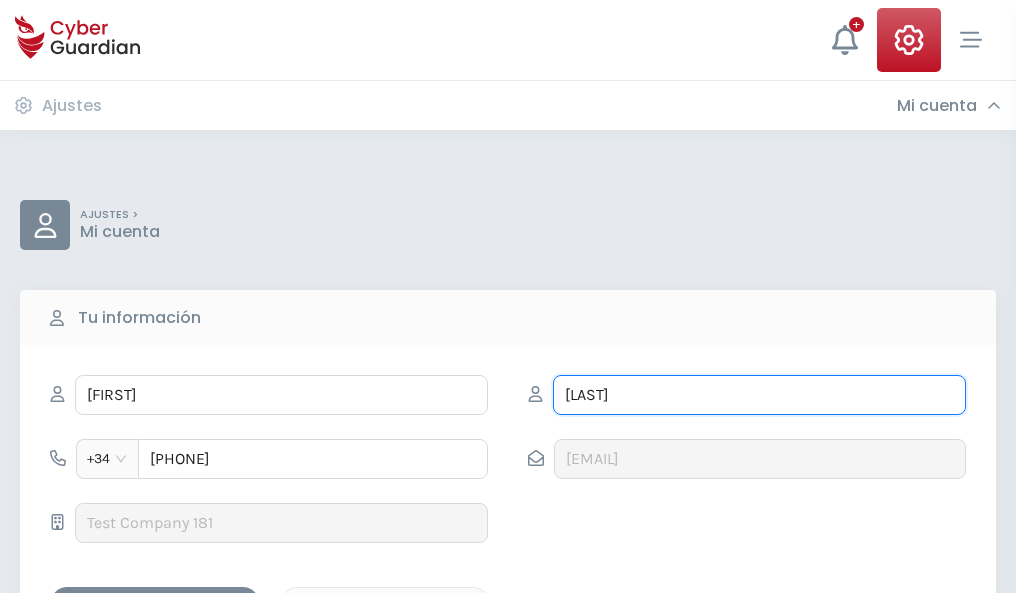click on "RICO" at bounding box center [759, 395] 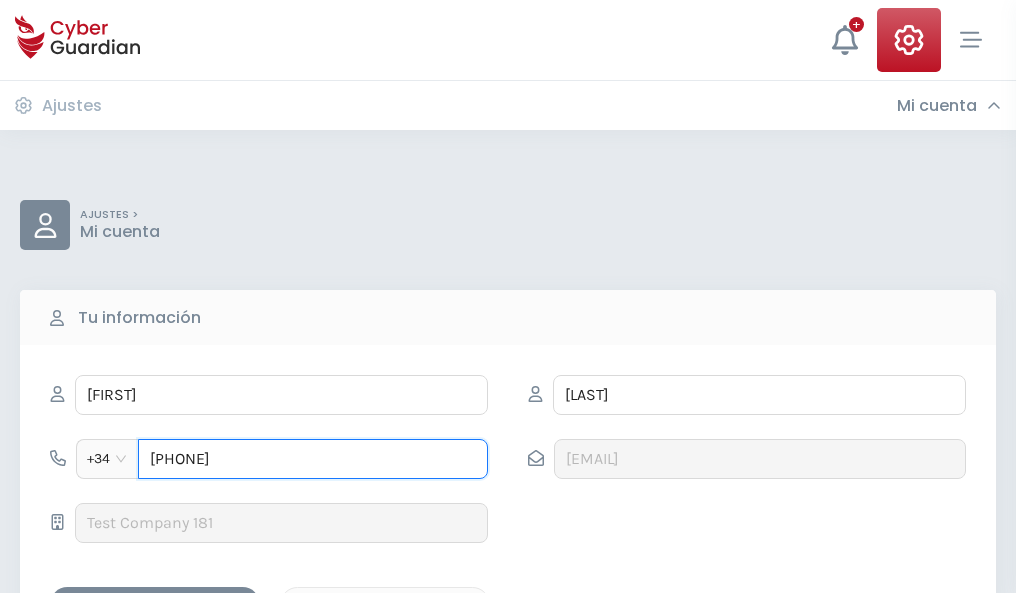 click on "973218648" at bounding box center [313, 459] 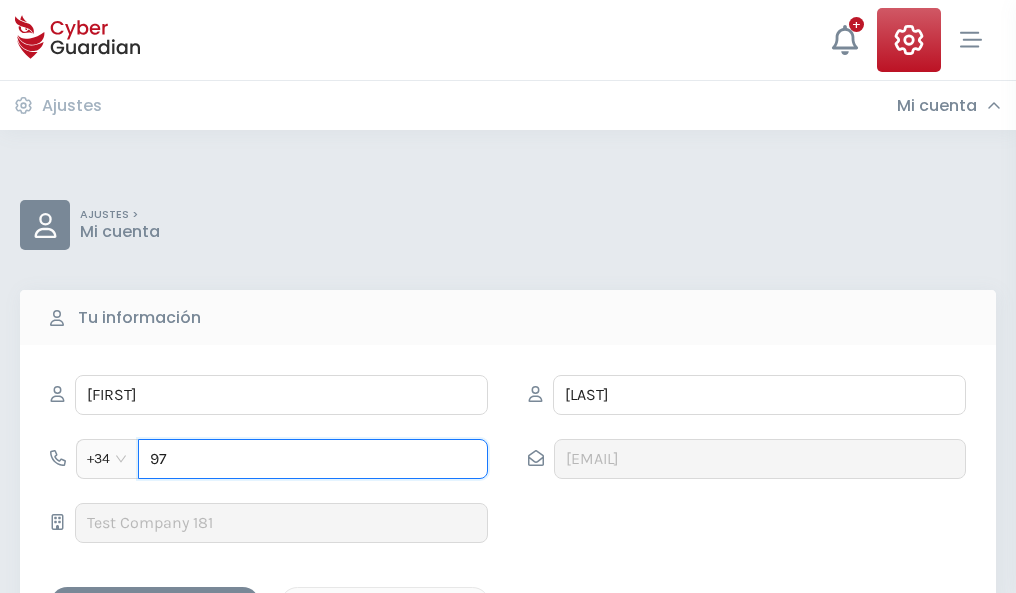type on "9" 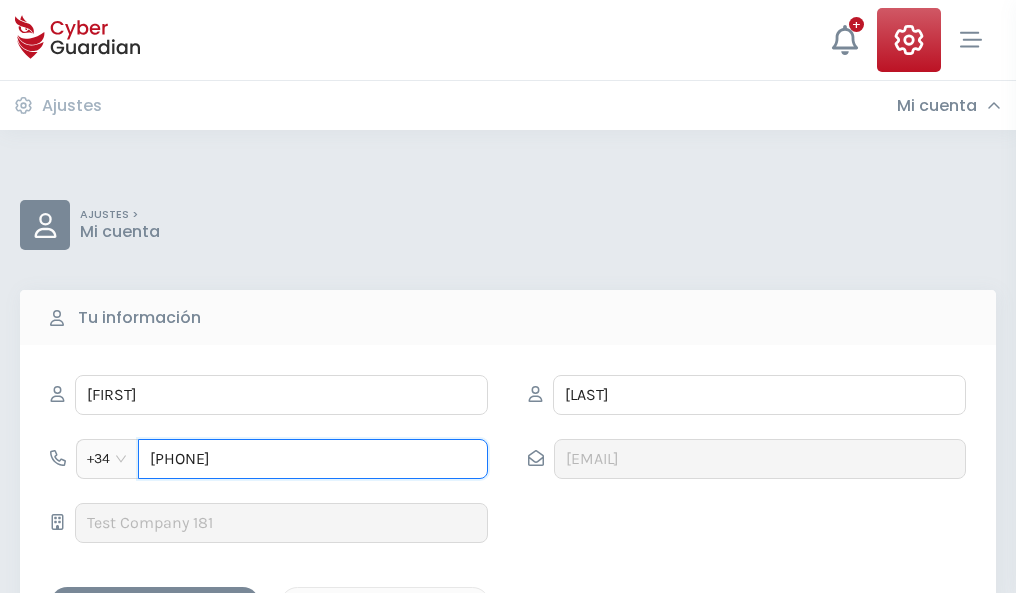 type on "827895158" 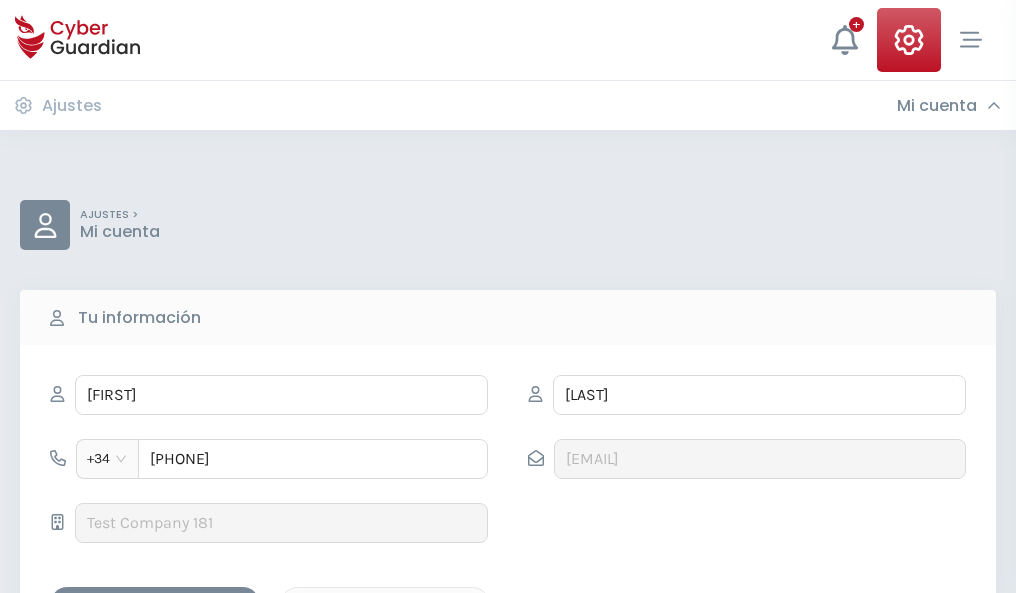 click on "Guardar cambios" at bounding box center (155, 604) 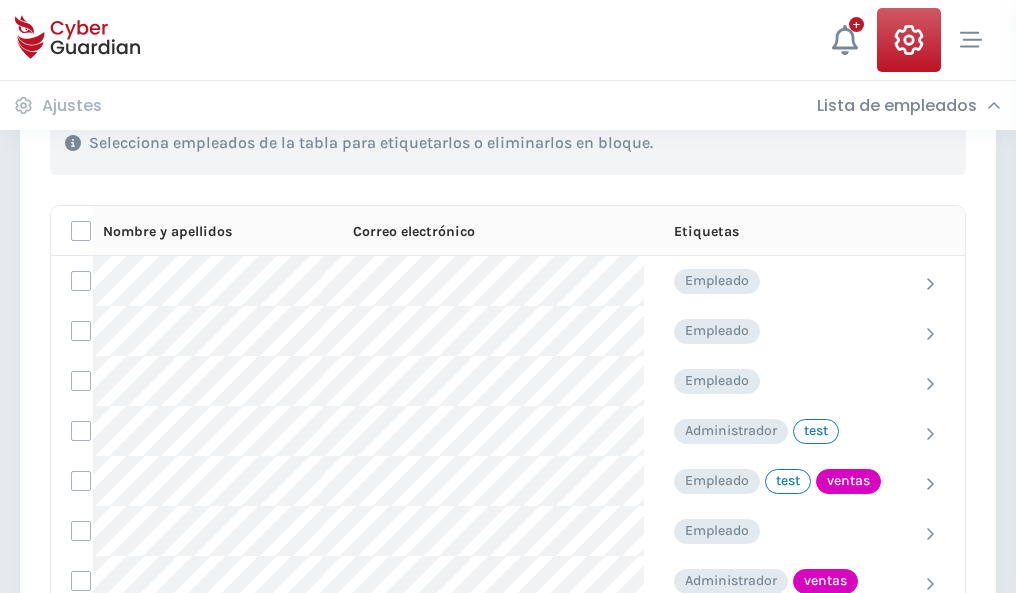 scroll, scrollTop: 906, scrollLeft: 0, axis: vertical 